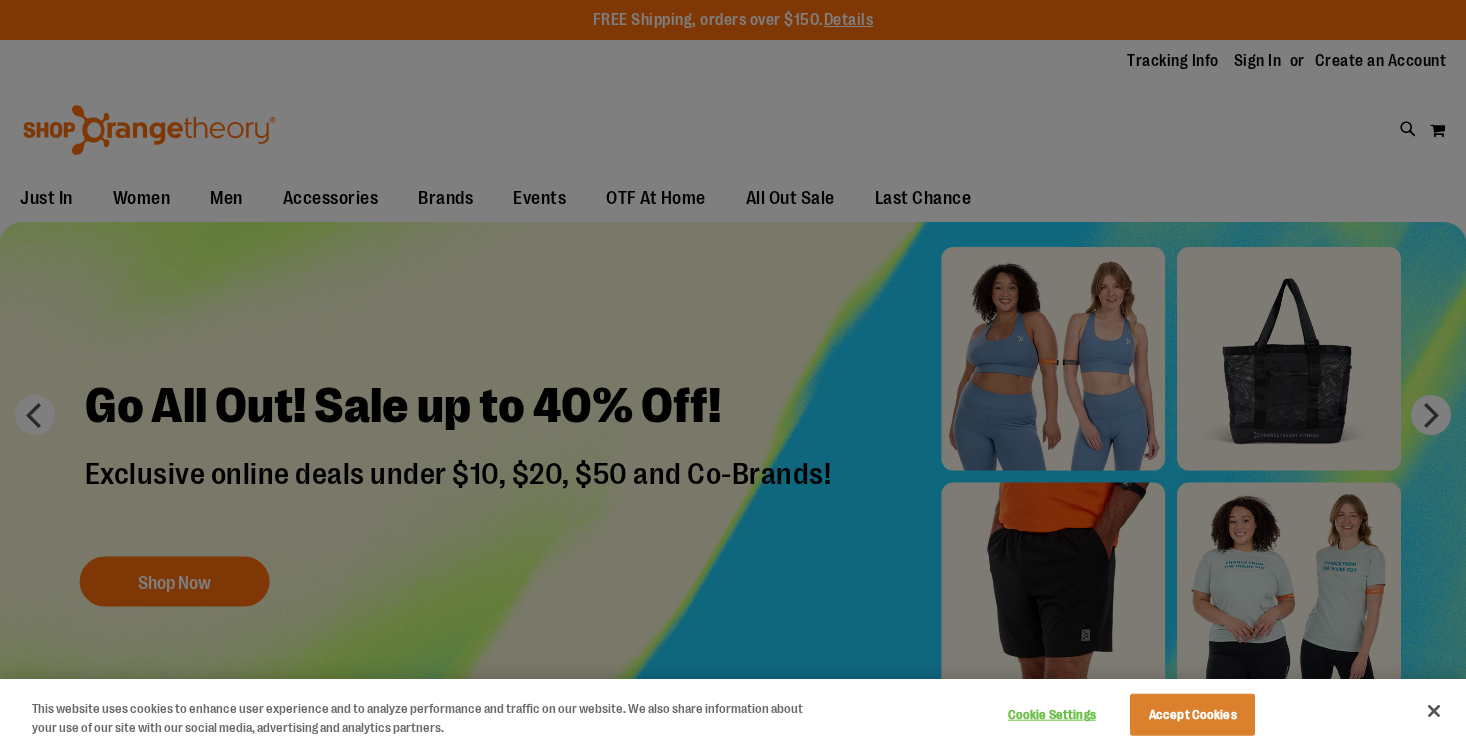 scroll, scrollTop: 0, scrollLeft: 0, axis: both 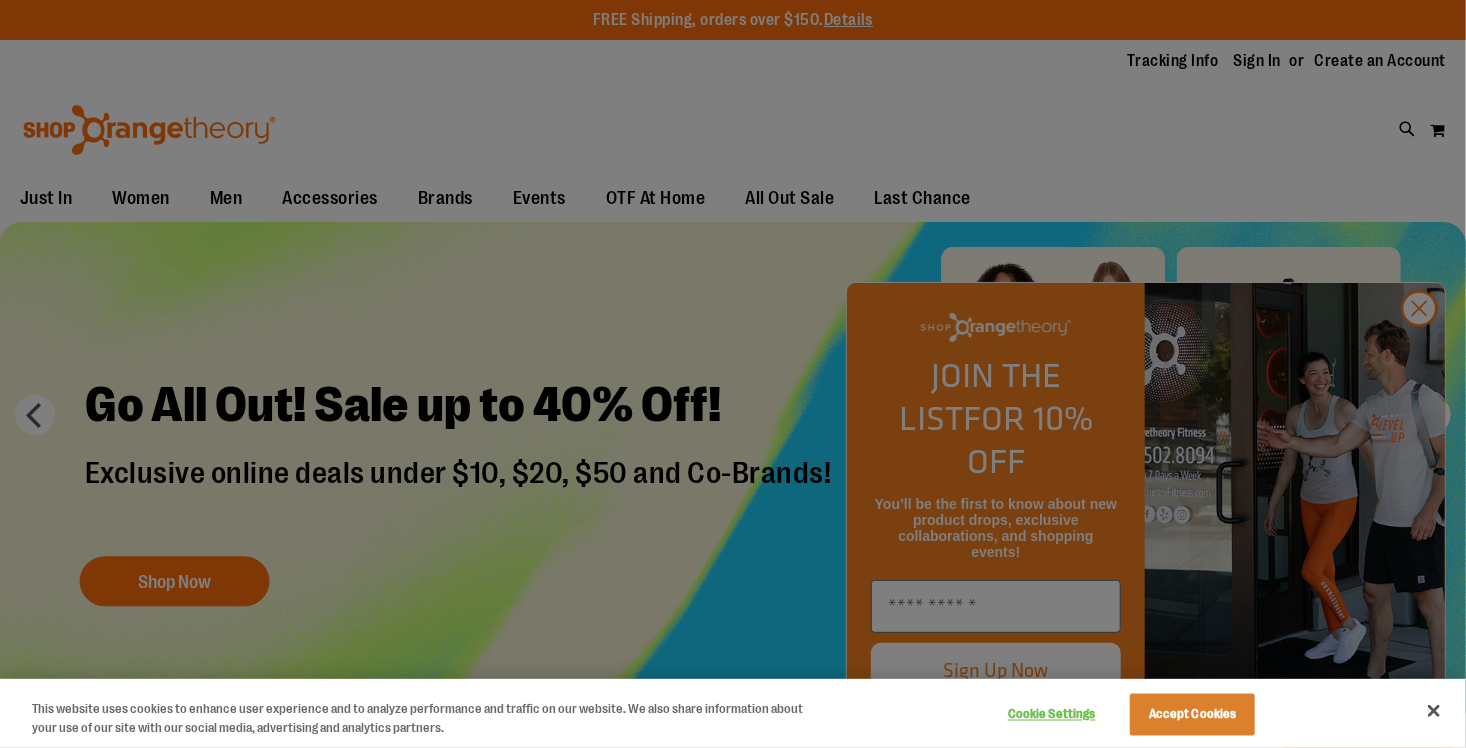 click at bounding box center [733, 374] 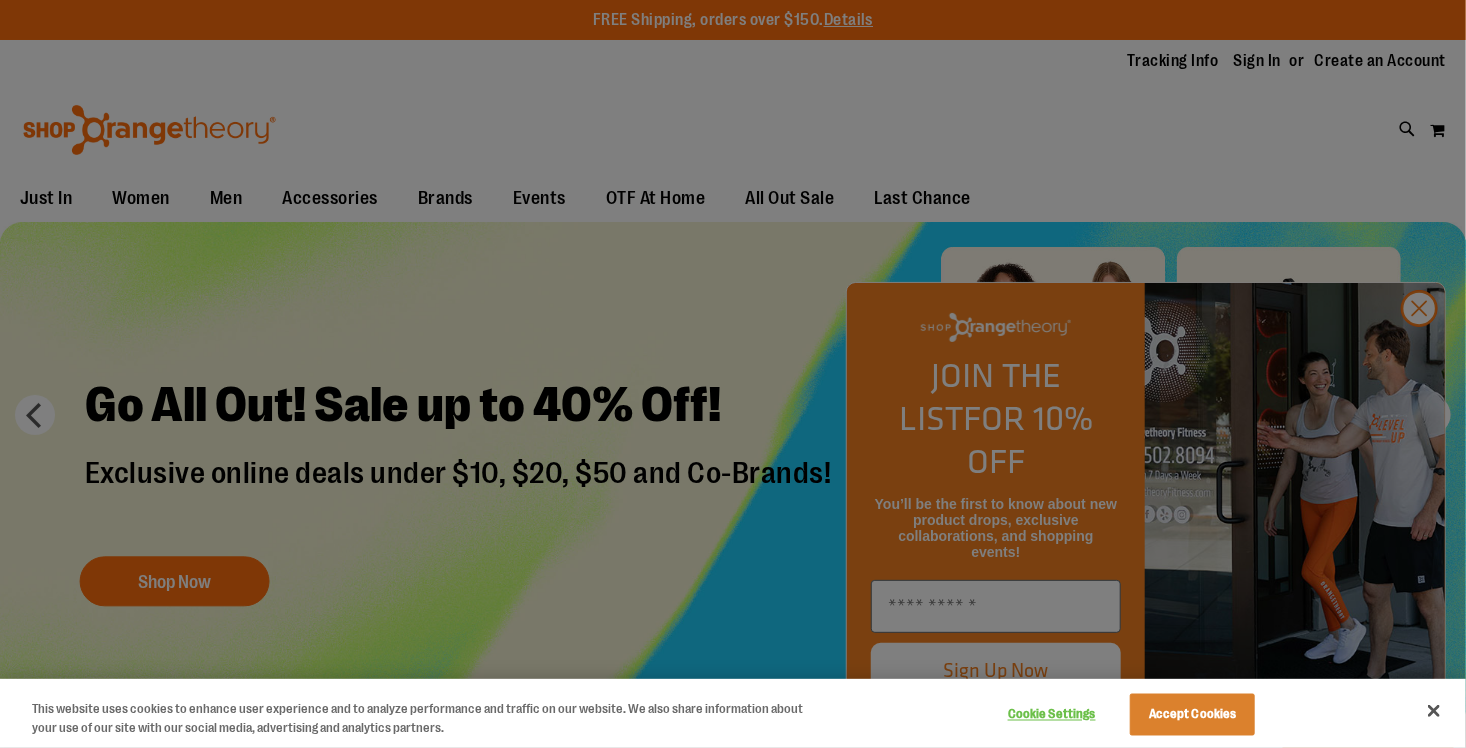 click at bounding box center [733, 374] 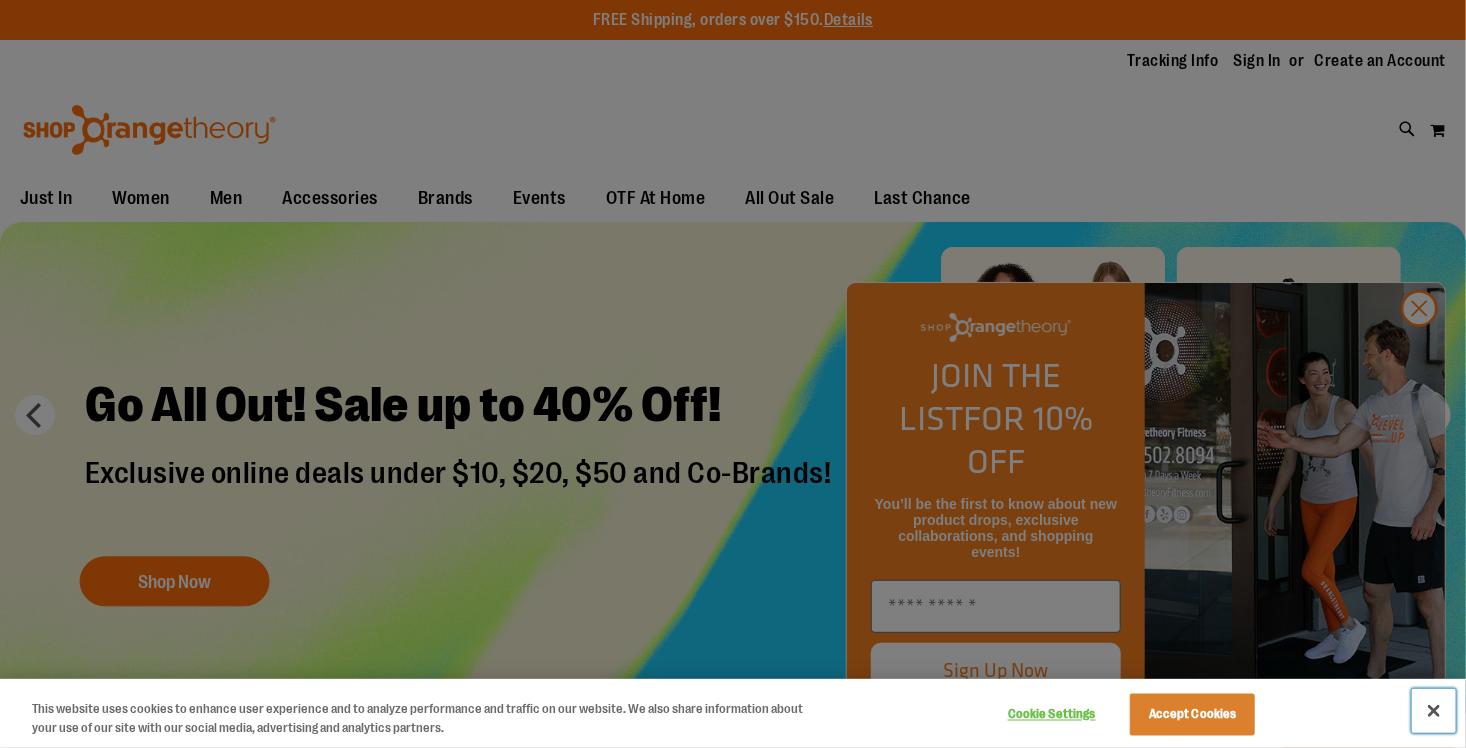 click at bounding box center [1434, 711] 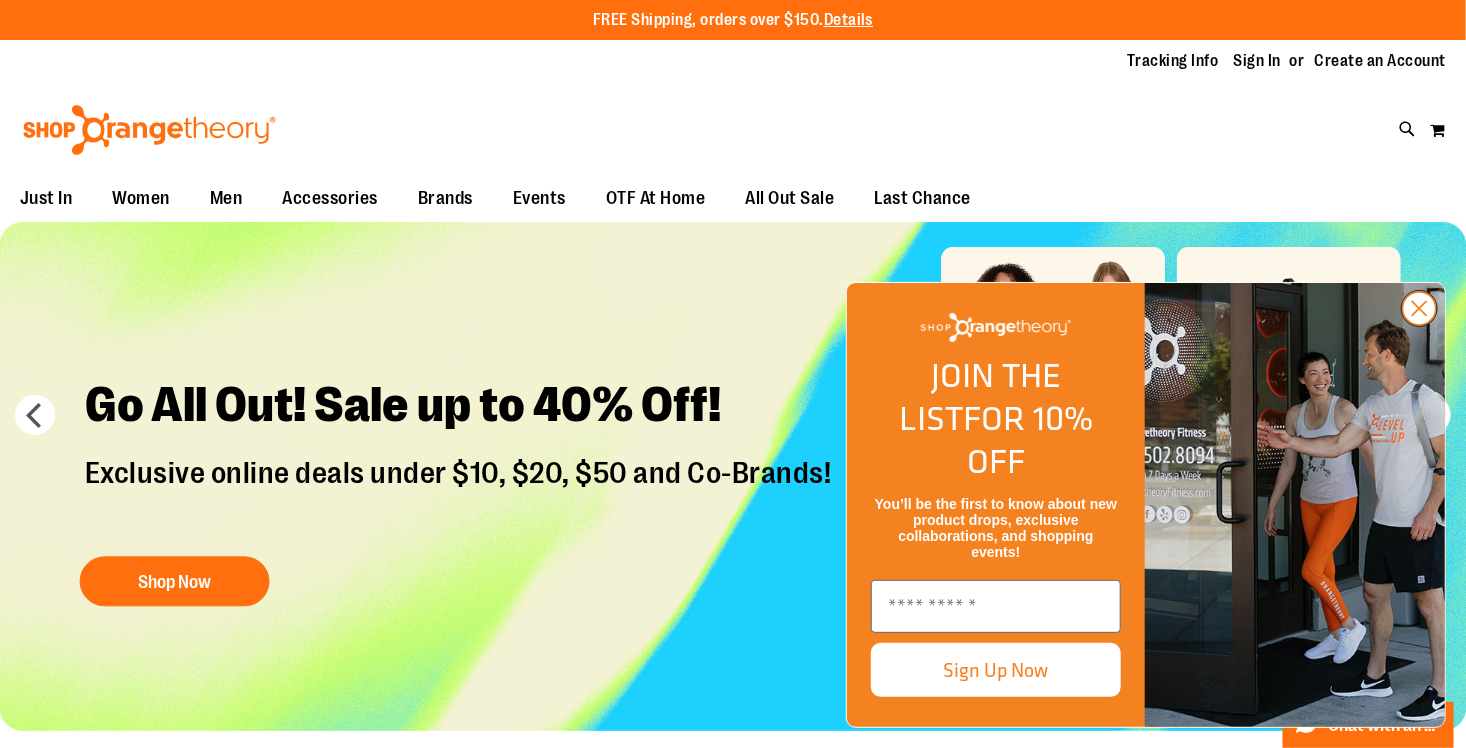 click 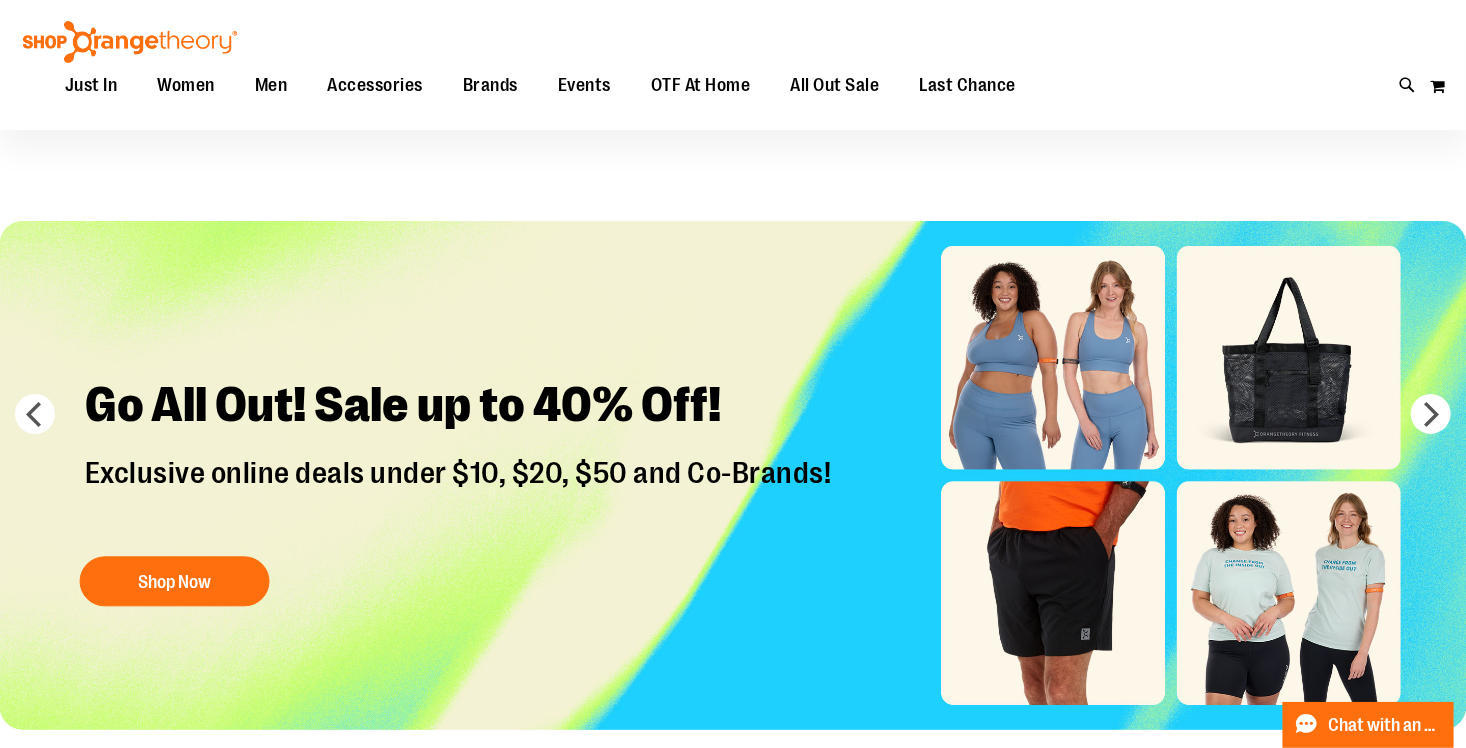 scroll, scrollTop: 199, scrollLeft: 0, axis: vertical 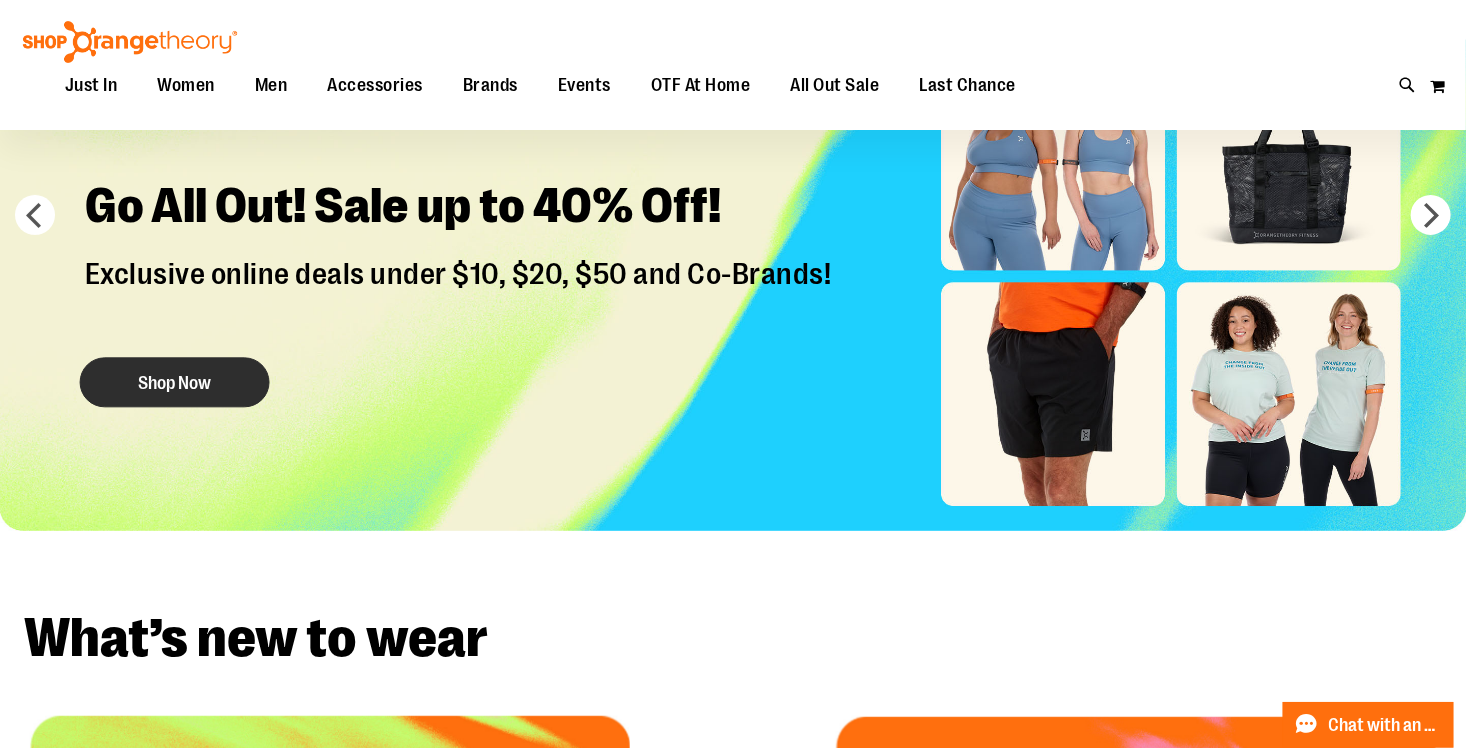 click on "Shop Now" at bounding box center (175, 382) 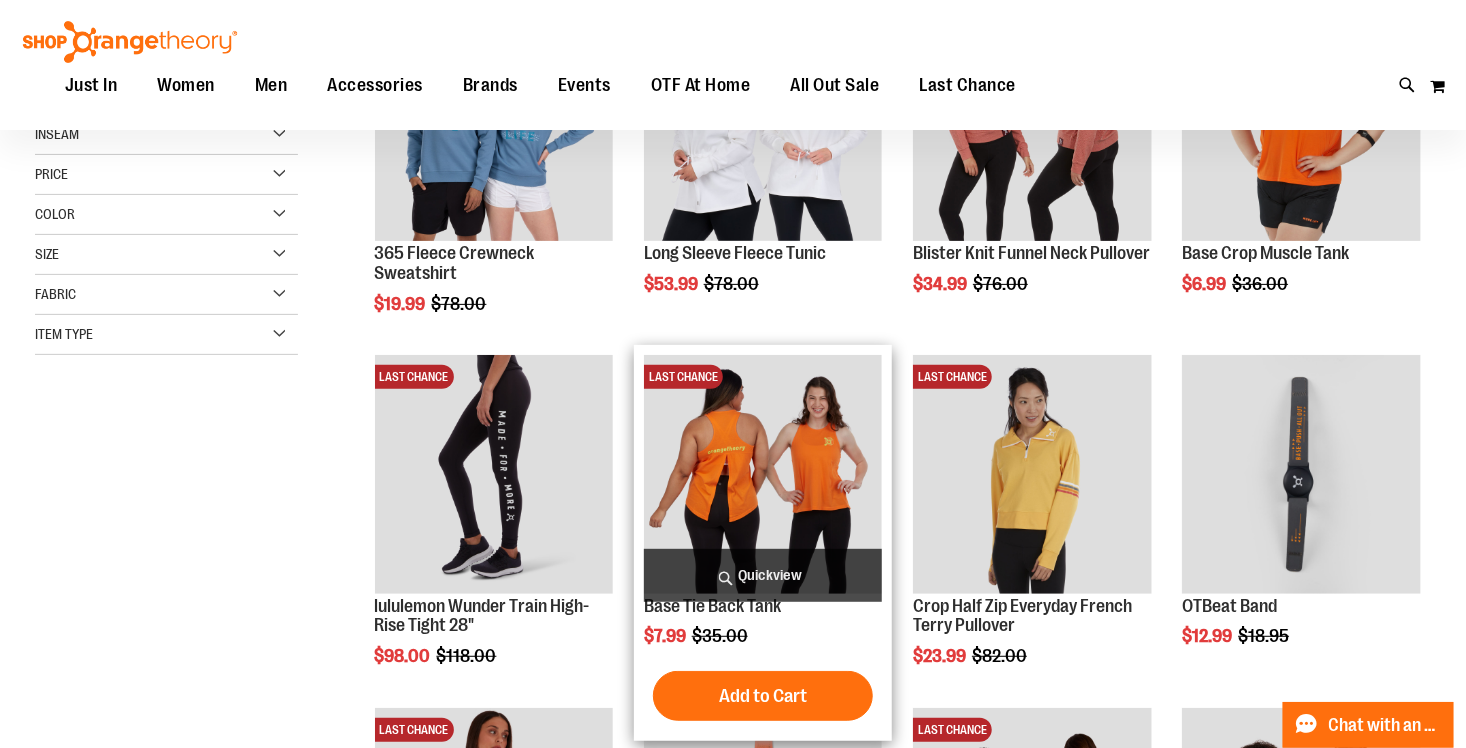 scroll, scrollTop: 198, scrollLeft: 0, axis: vertical 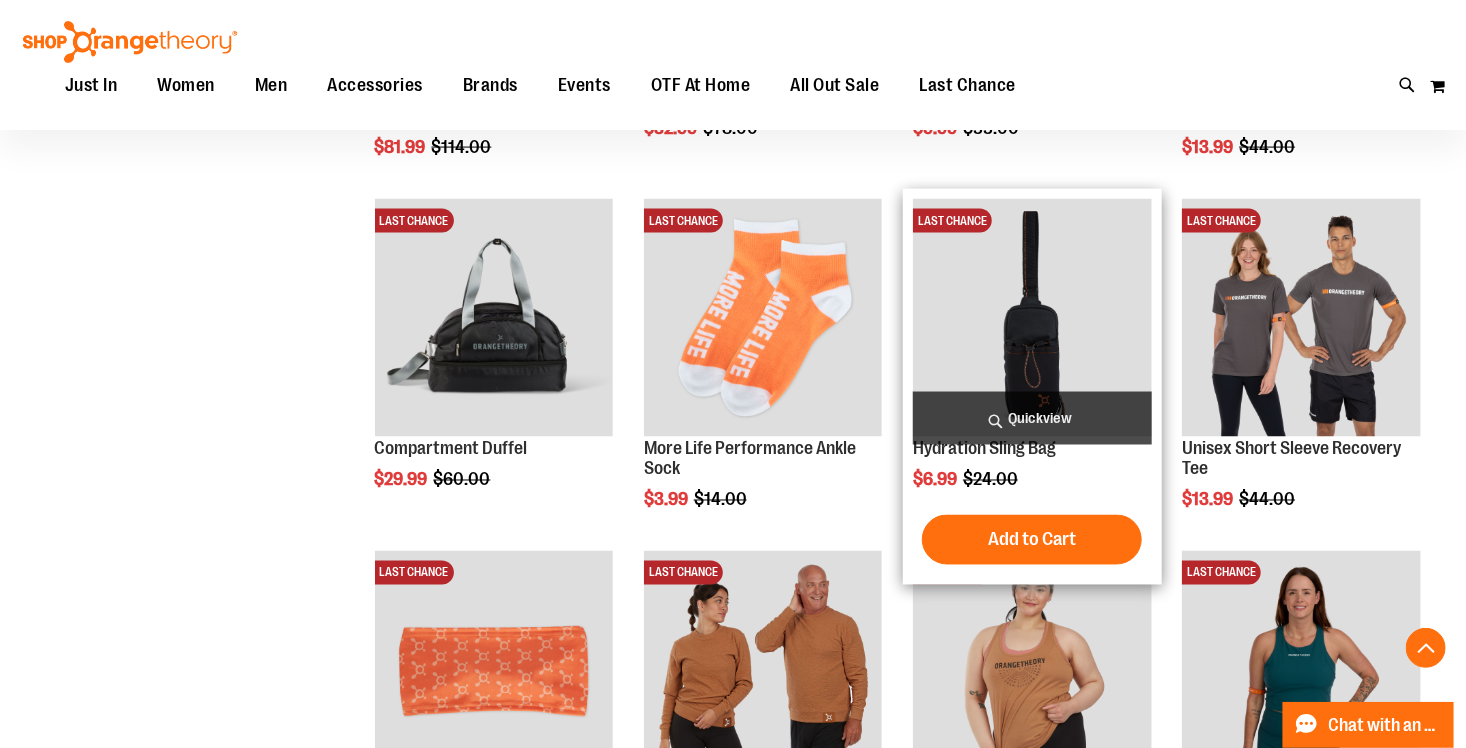 click at bounding box center (1032, 318) 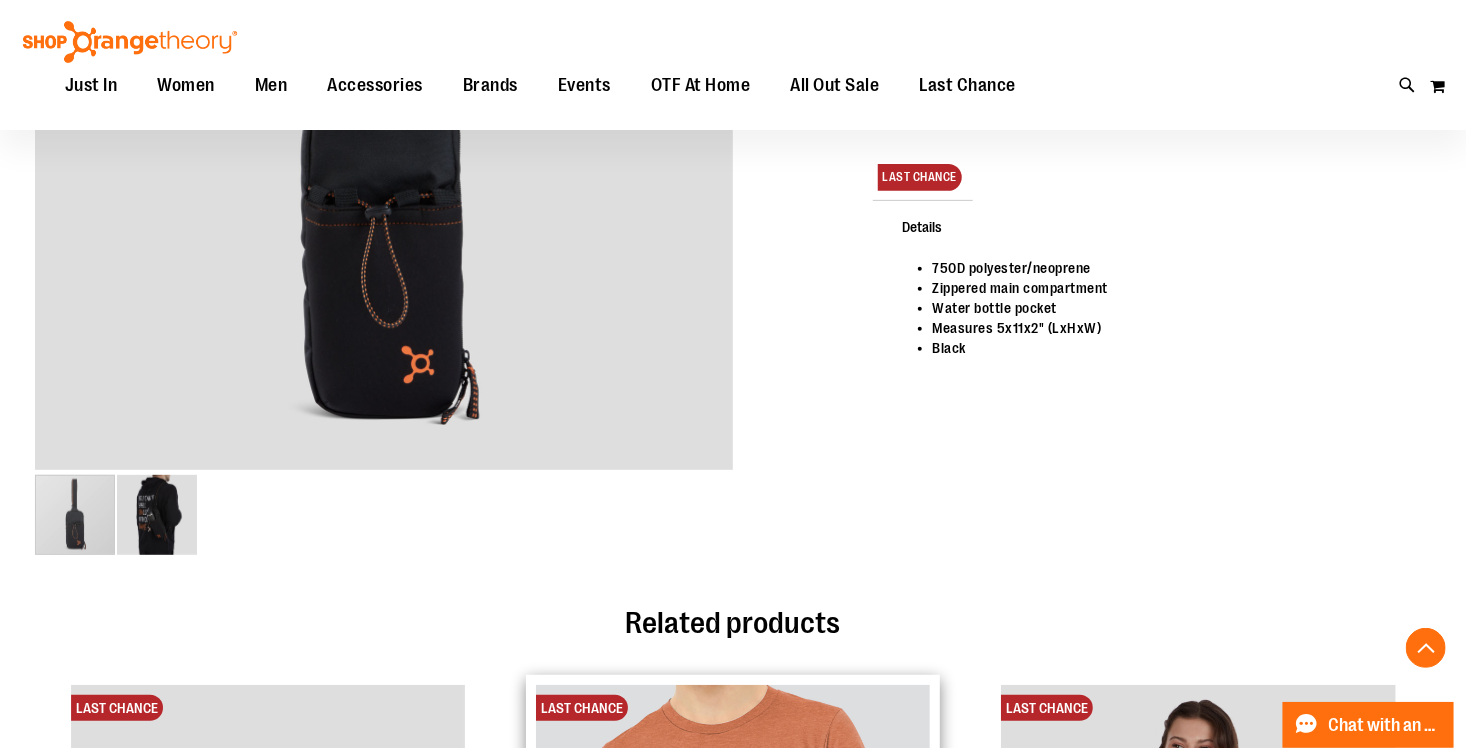 scroll, scrollTop: 0, scrollLeft: 0, axis: both 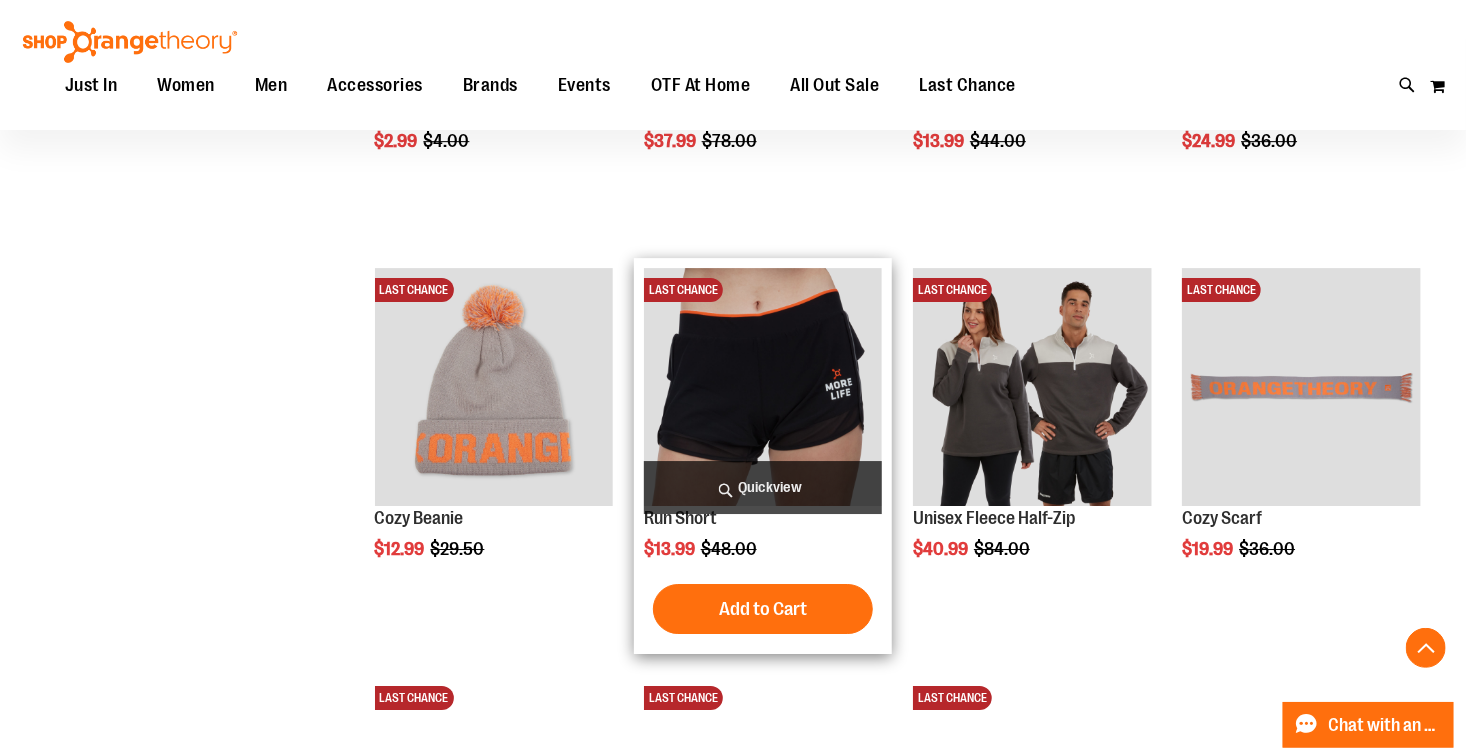 click on "Run Short
$13.99
Regular Price
$48.00
Quickview
Add to Cart In stock" at bounding box center [763, 456] 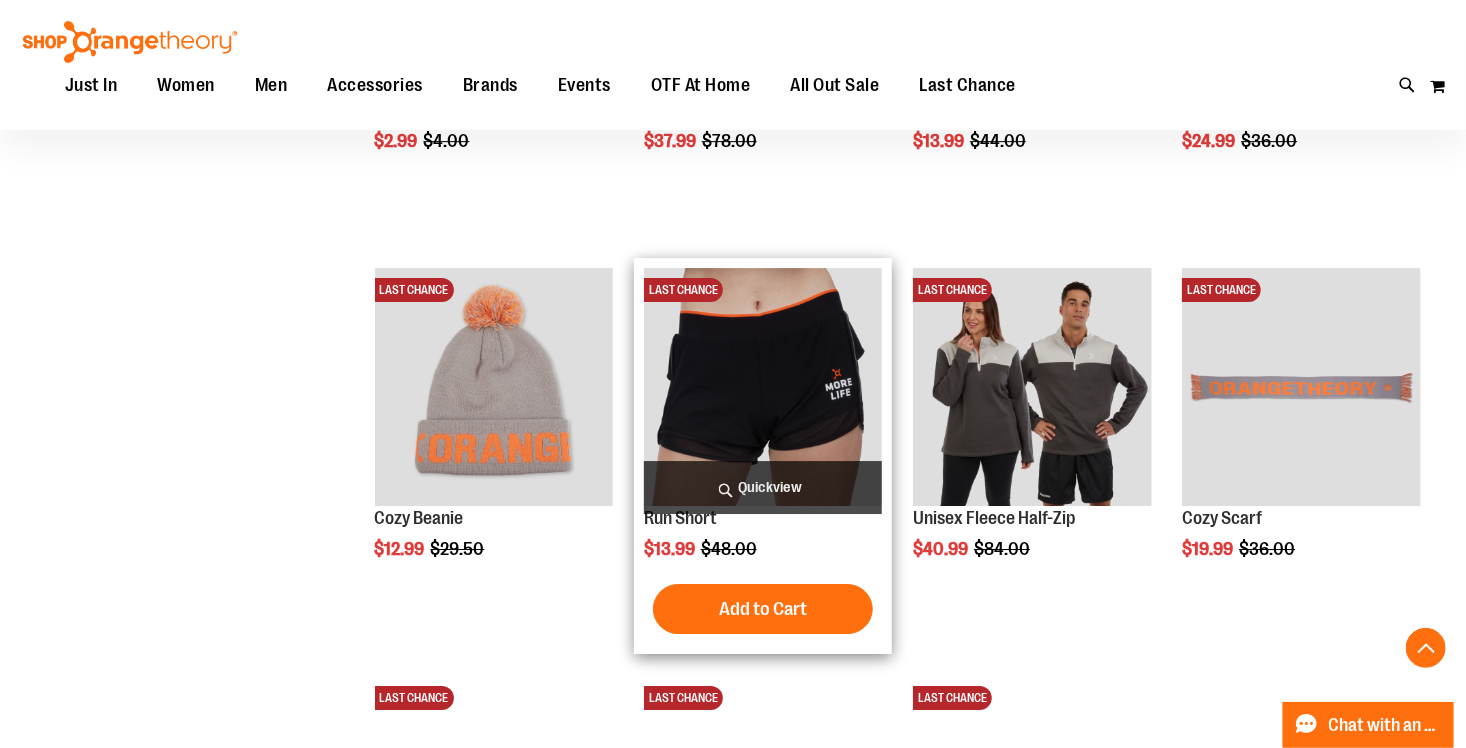 click at bounding box center (763, 387) 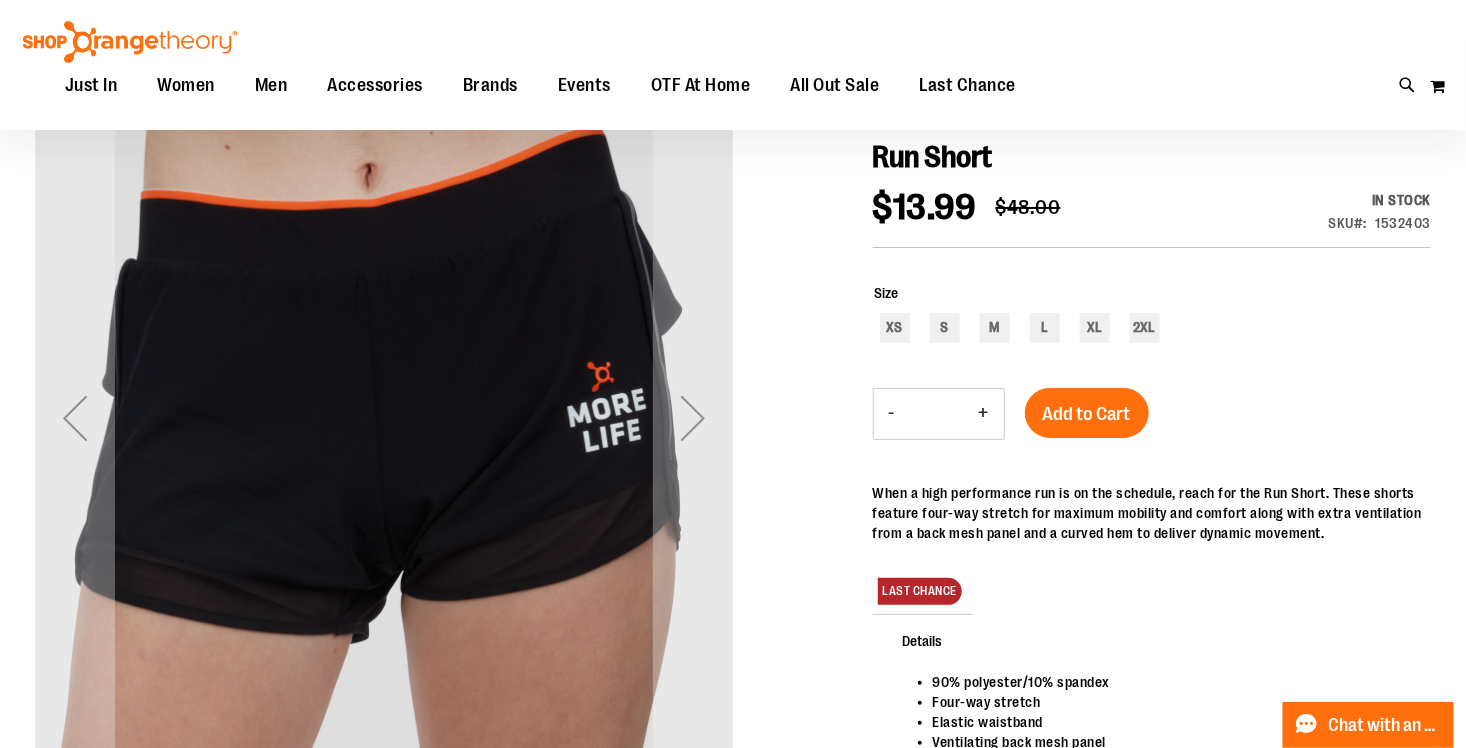 scroll, scrollTop: 198, scrollLeft: 0, axis: vertical 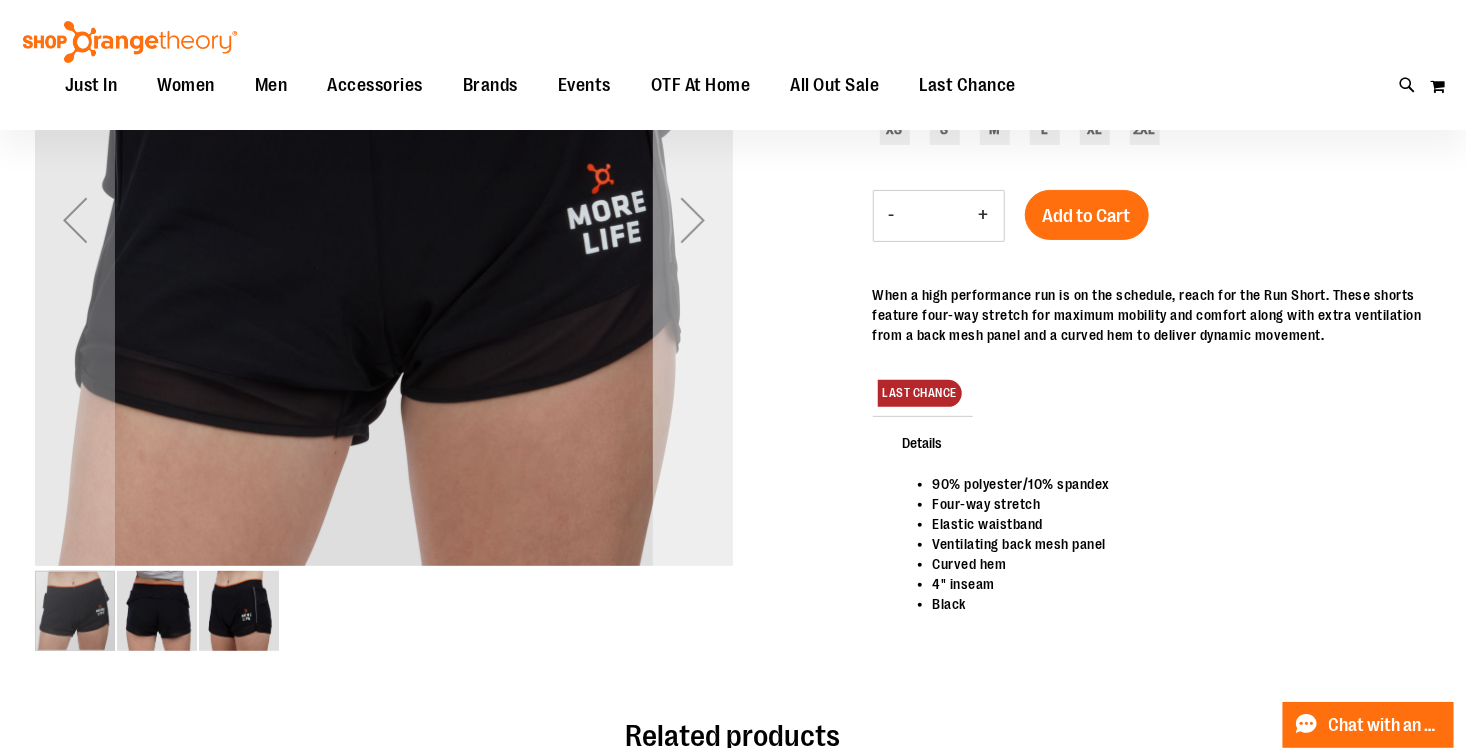 click at bounding box center [693, 220] 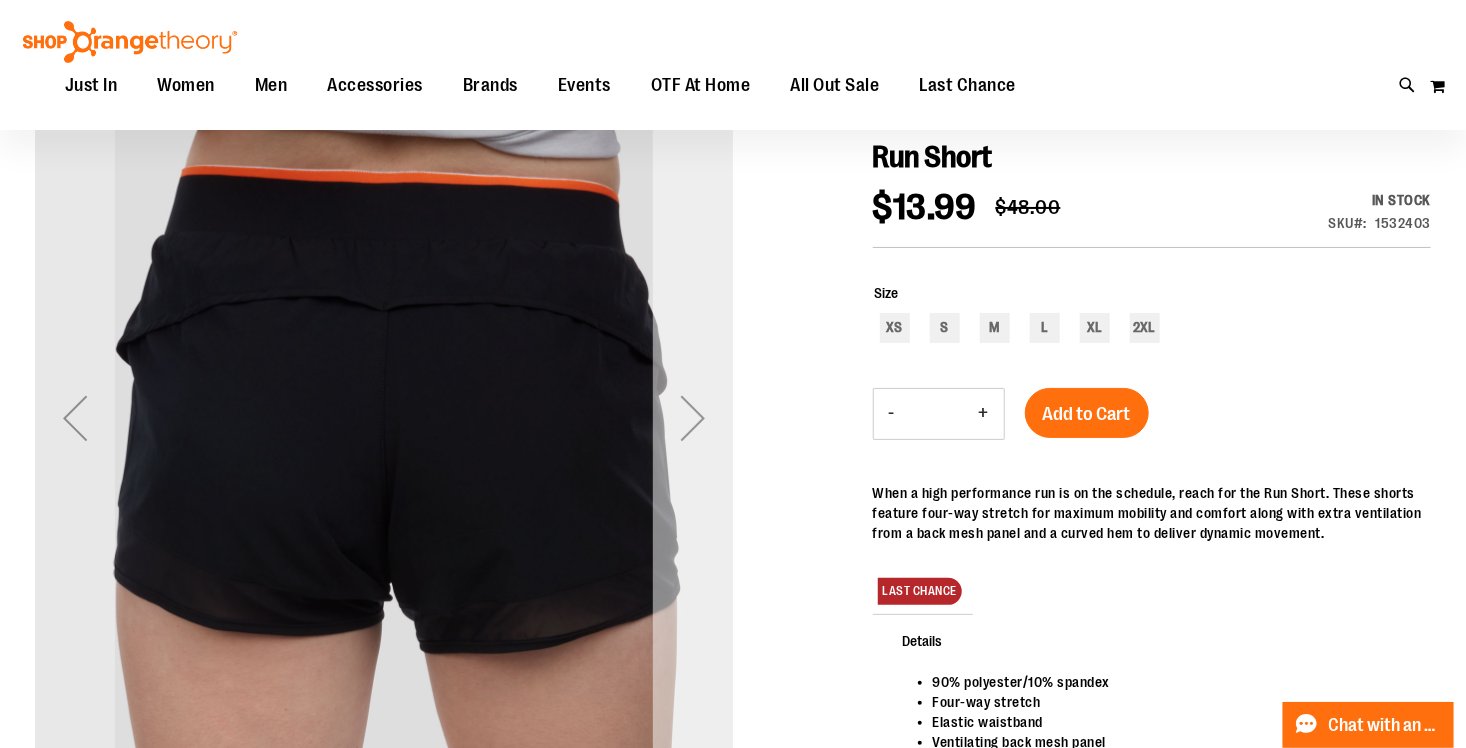 scroll, scrollTop: 198, scrollLeft: 0, axis: vertical 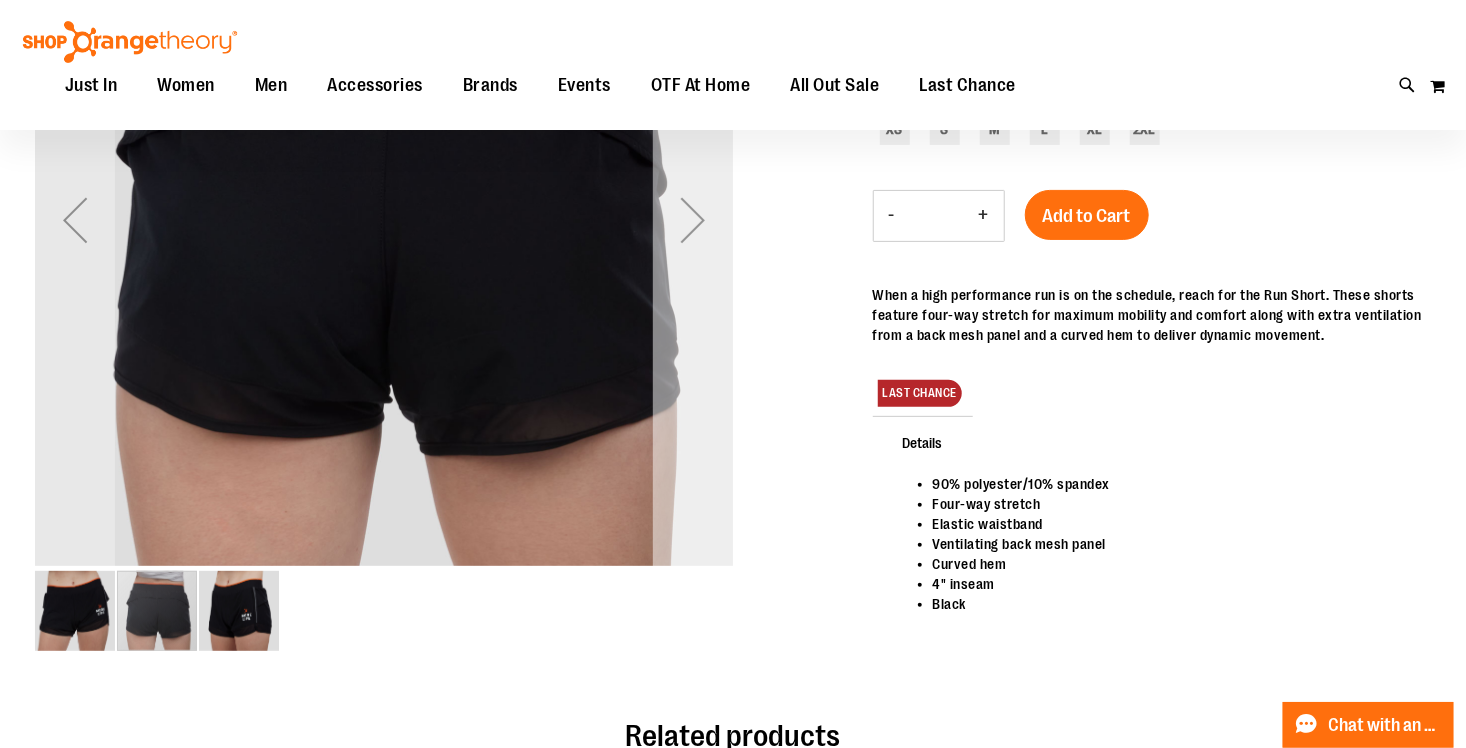click at bounding box center [693, 220] 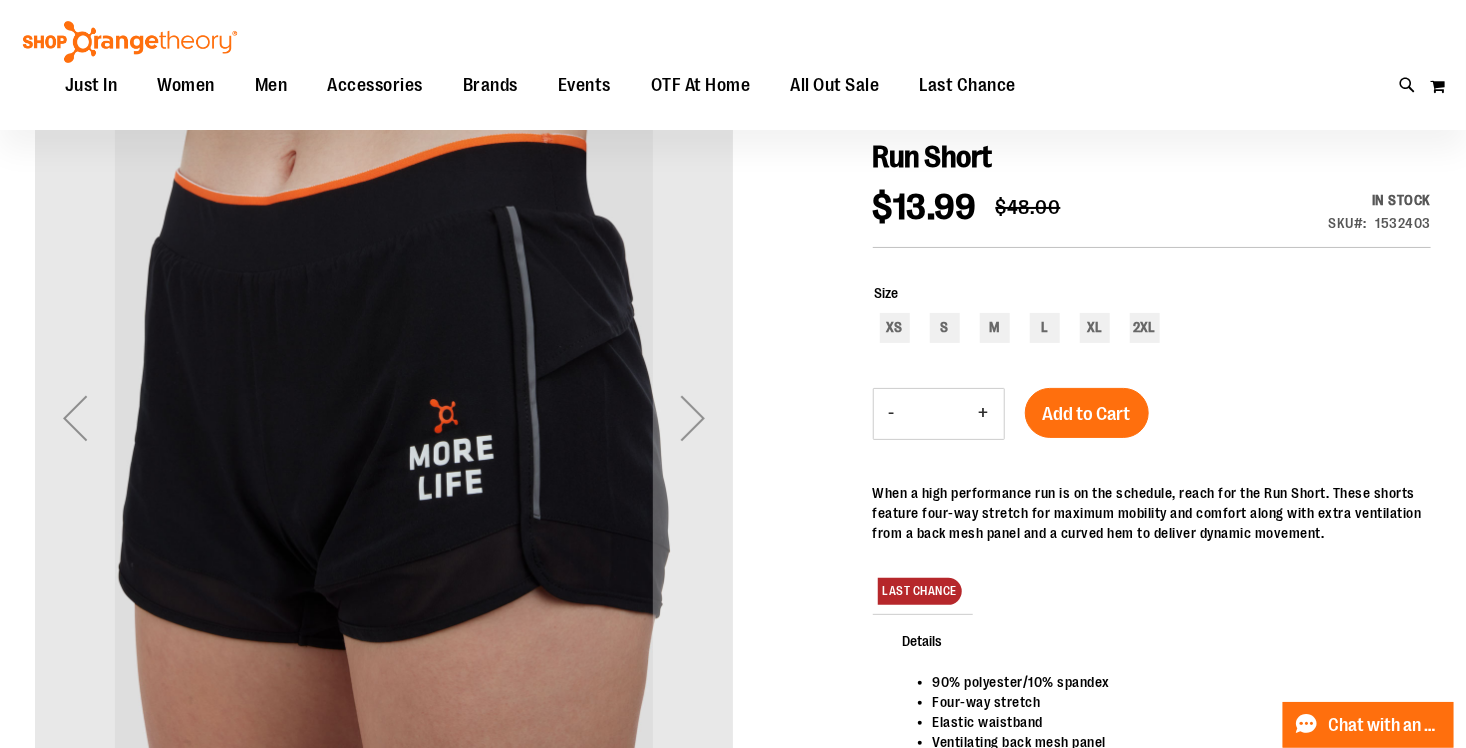 scroll, scrollTop: 198, scrollLeft: 0, axis: vertical 